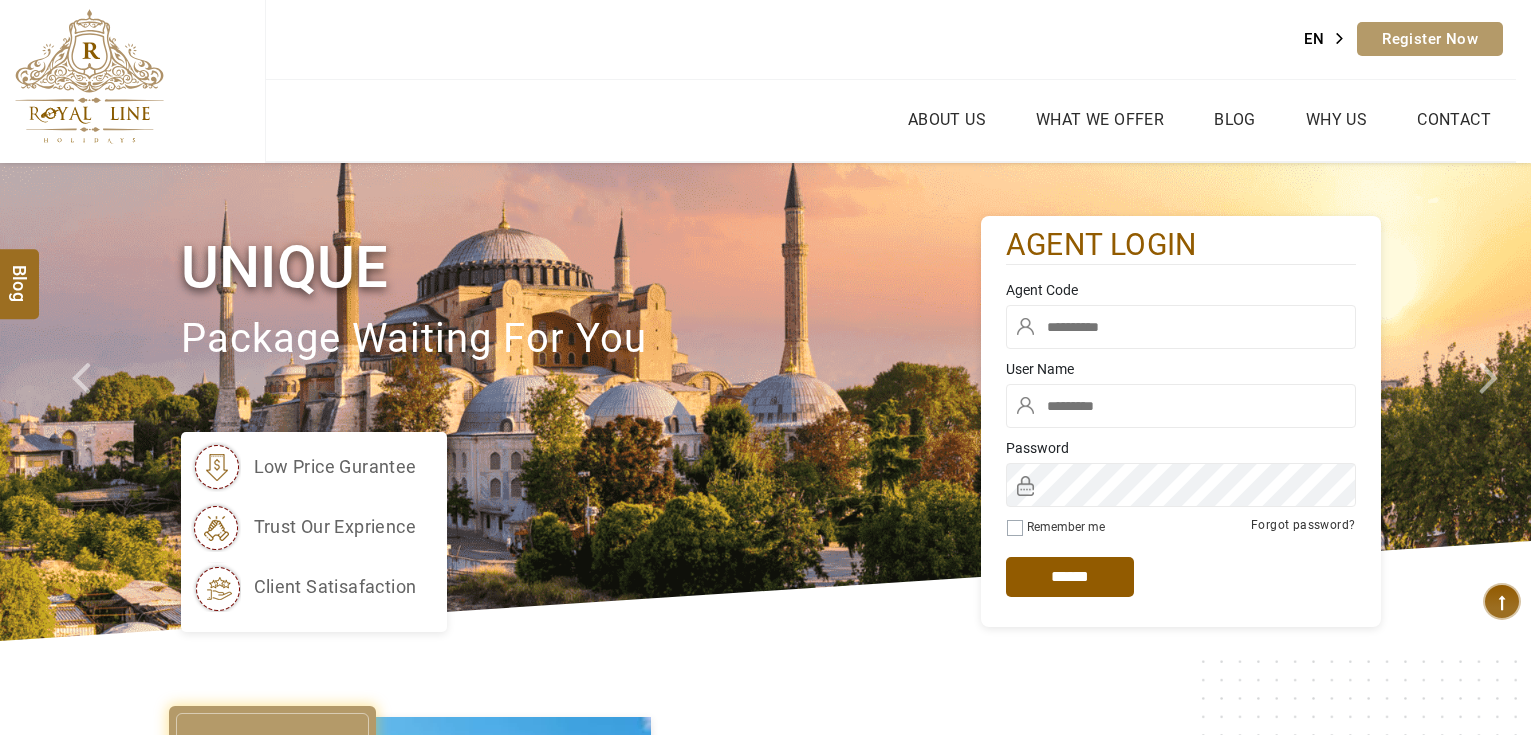 scroll, scrollTop: 0, scrollLeft: 0, axis: both 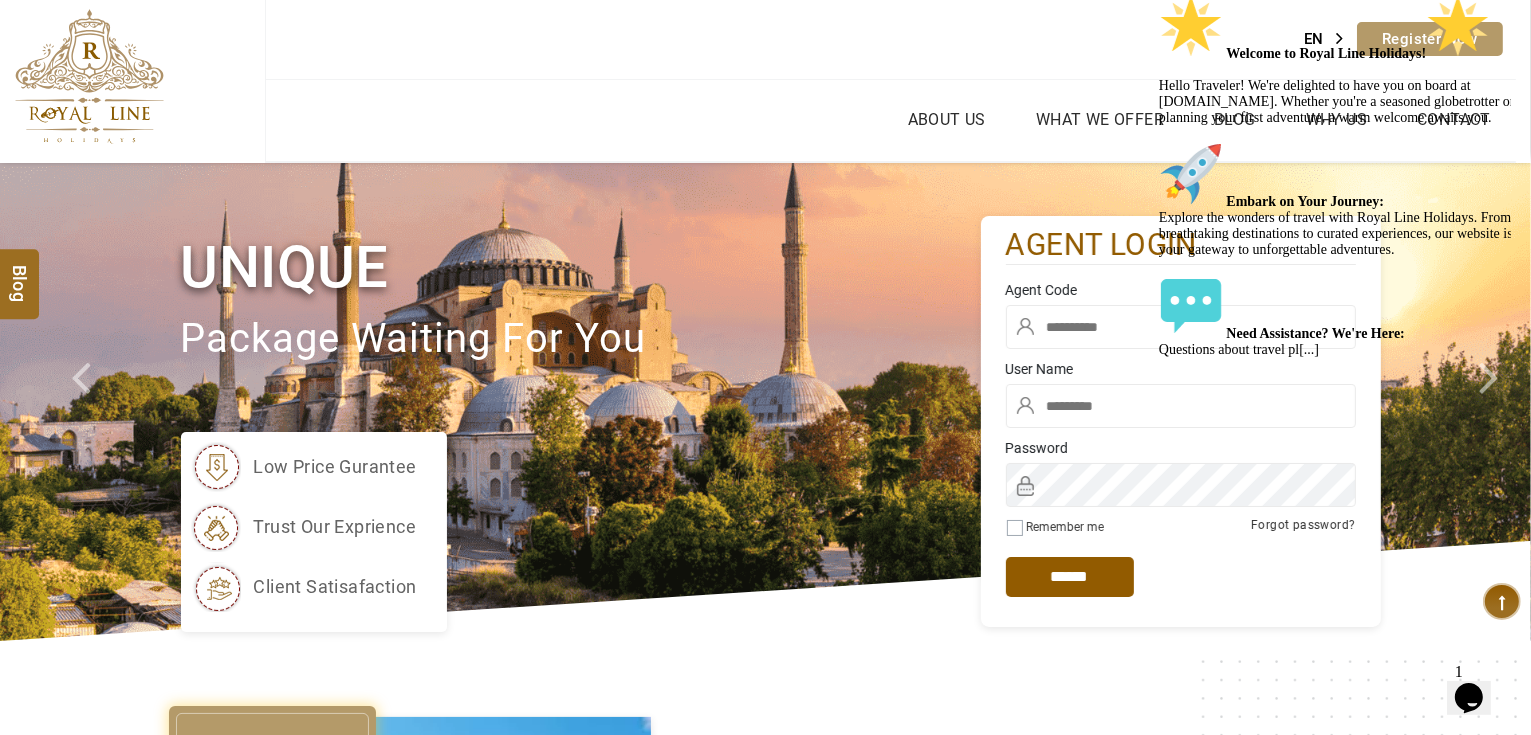 drag, startPoint x: 1484, startPoint y: 135, endPoint x: 2512, endPoint y: 214, distance: 1031.031 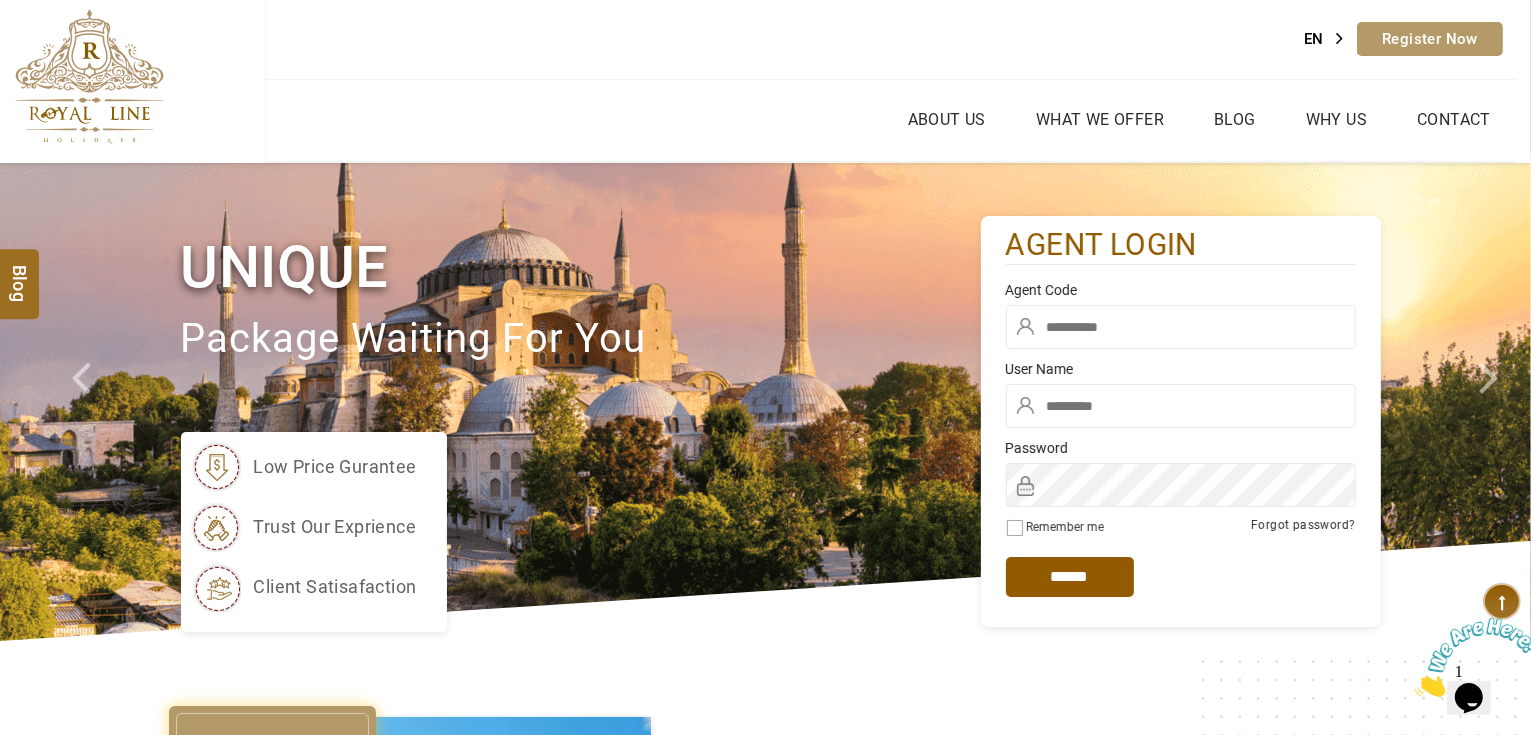 type on "*******" 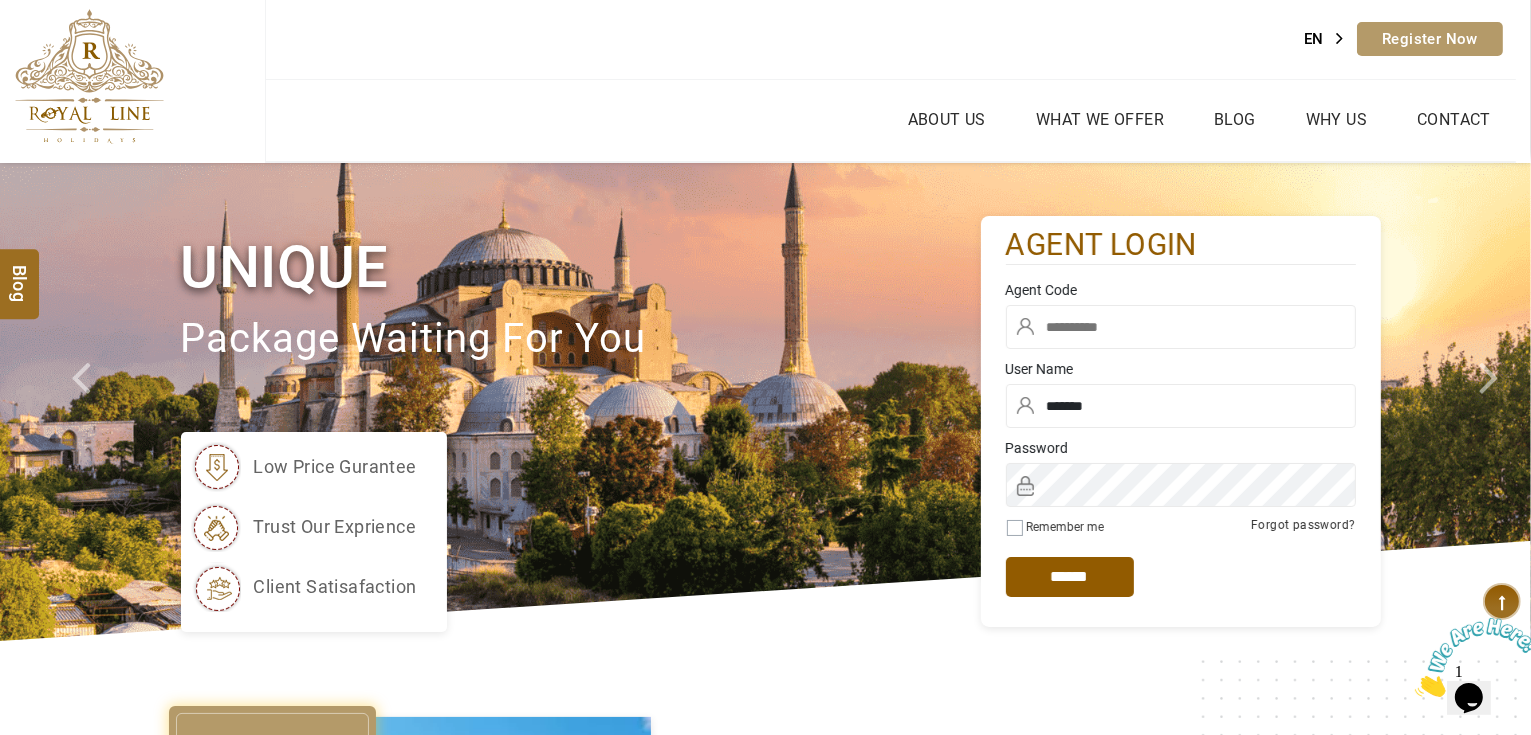 click at bounding box center (1181, 327) 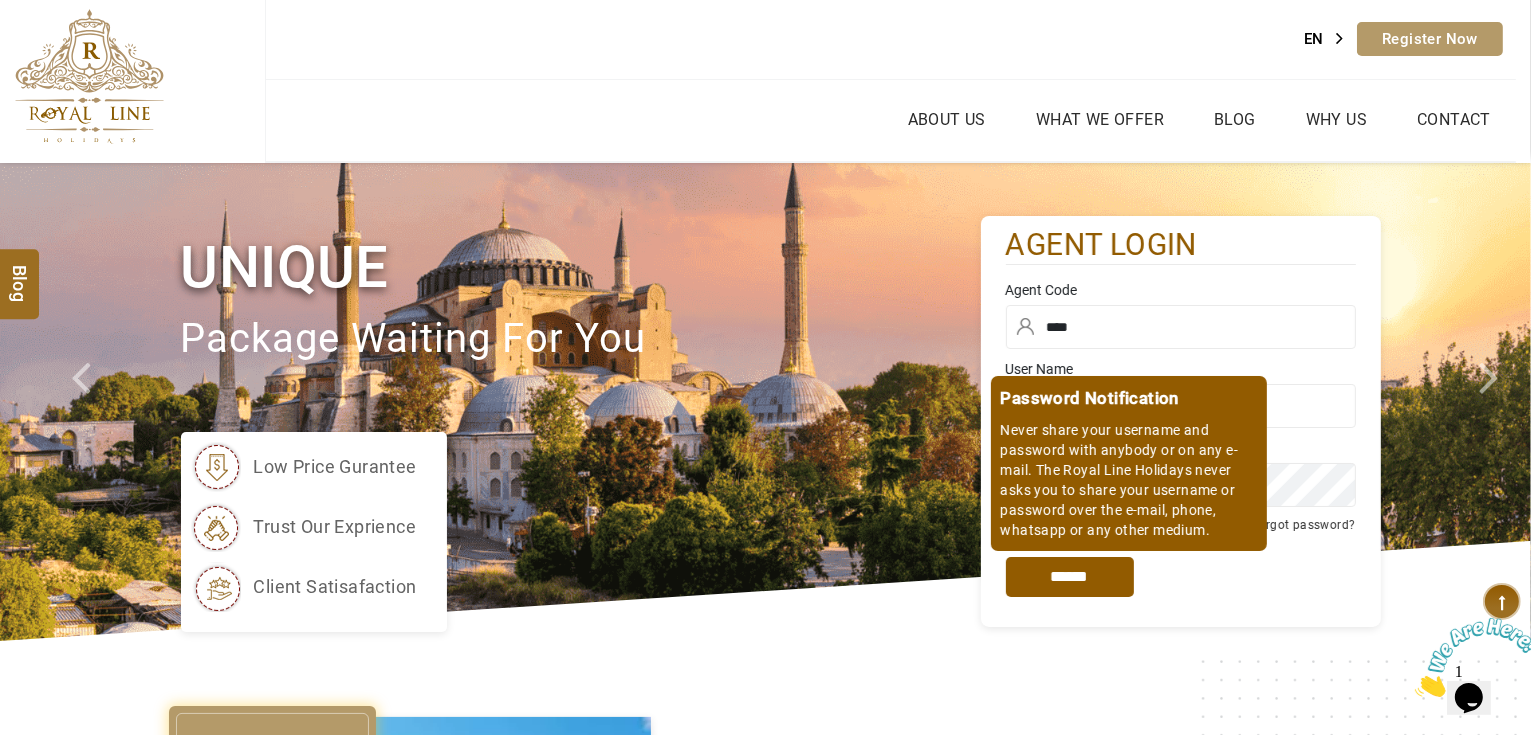 type on "****" 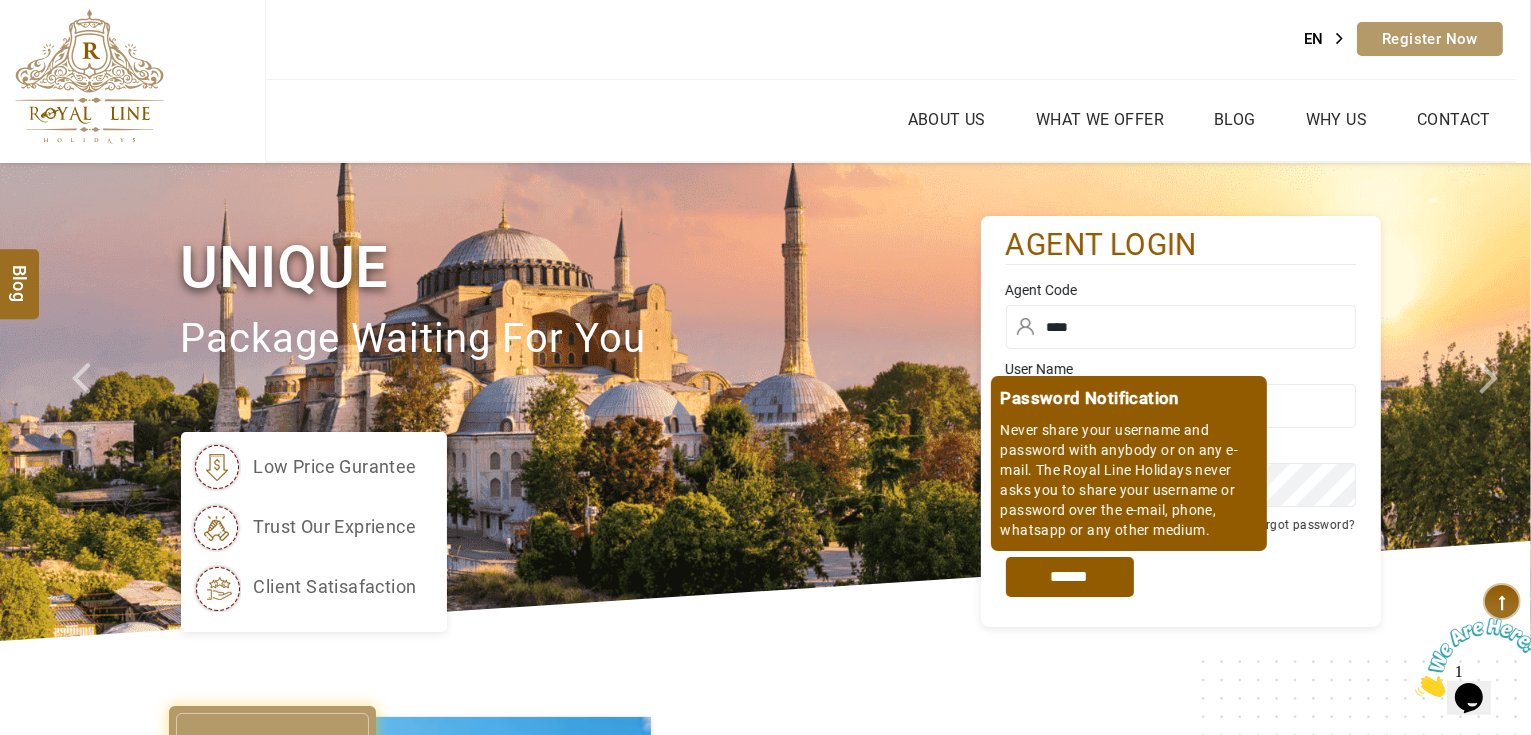 click on "*****" at bounding box center [1070, 577] 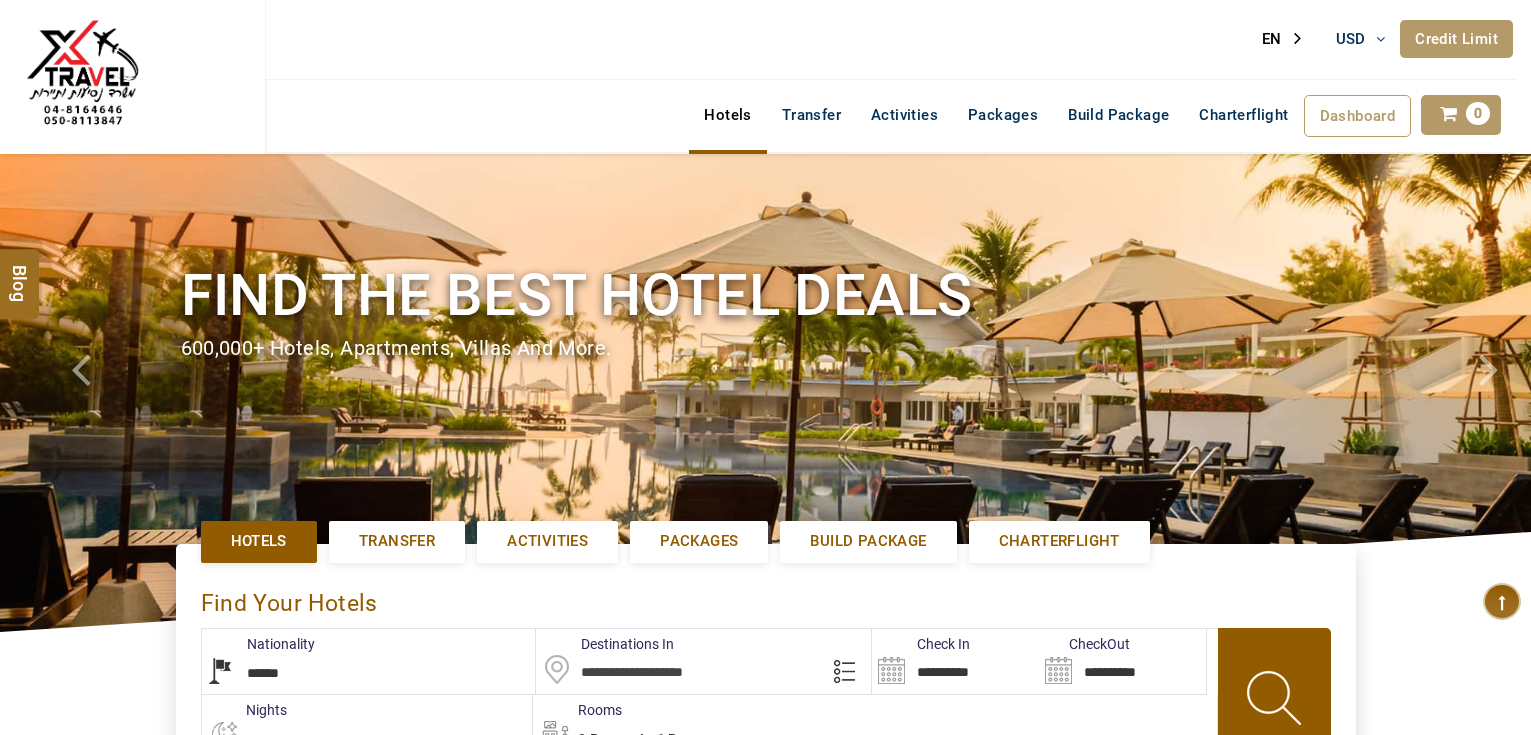 select on "******" 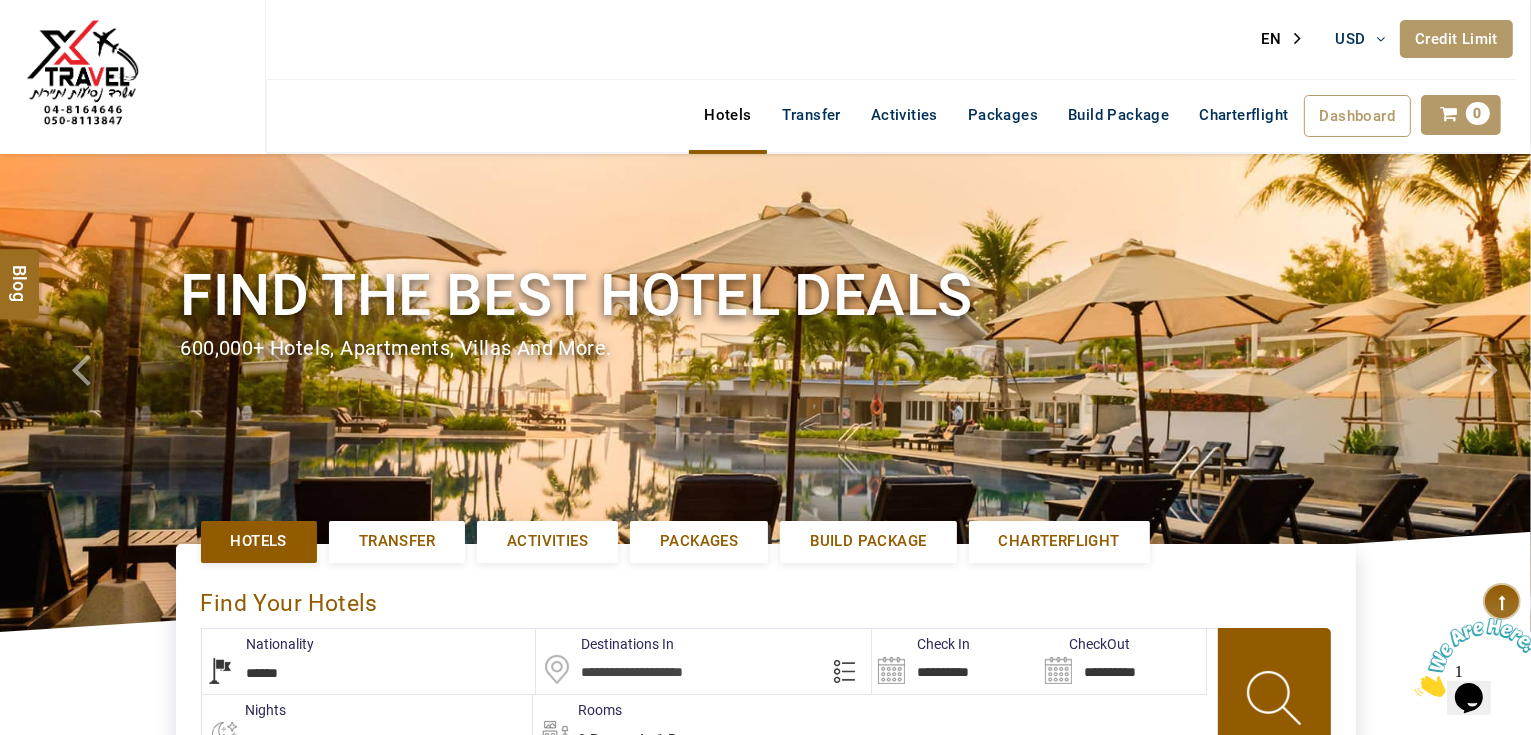 scroll, scrollTop: 0, scrollLeft: 0, axis: both 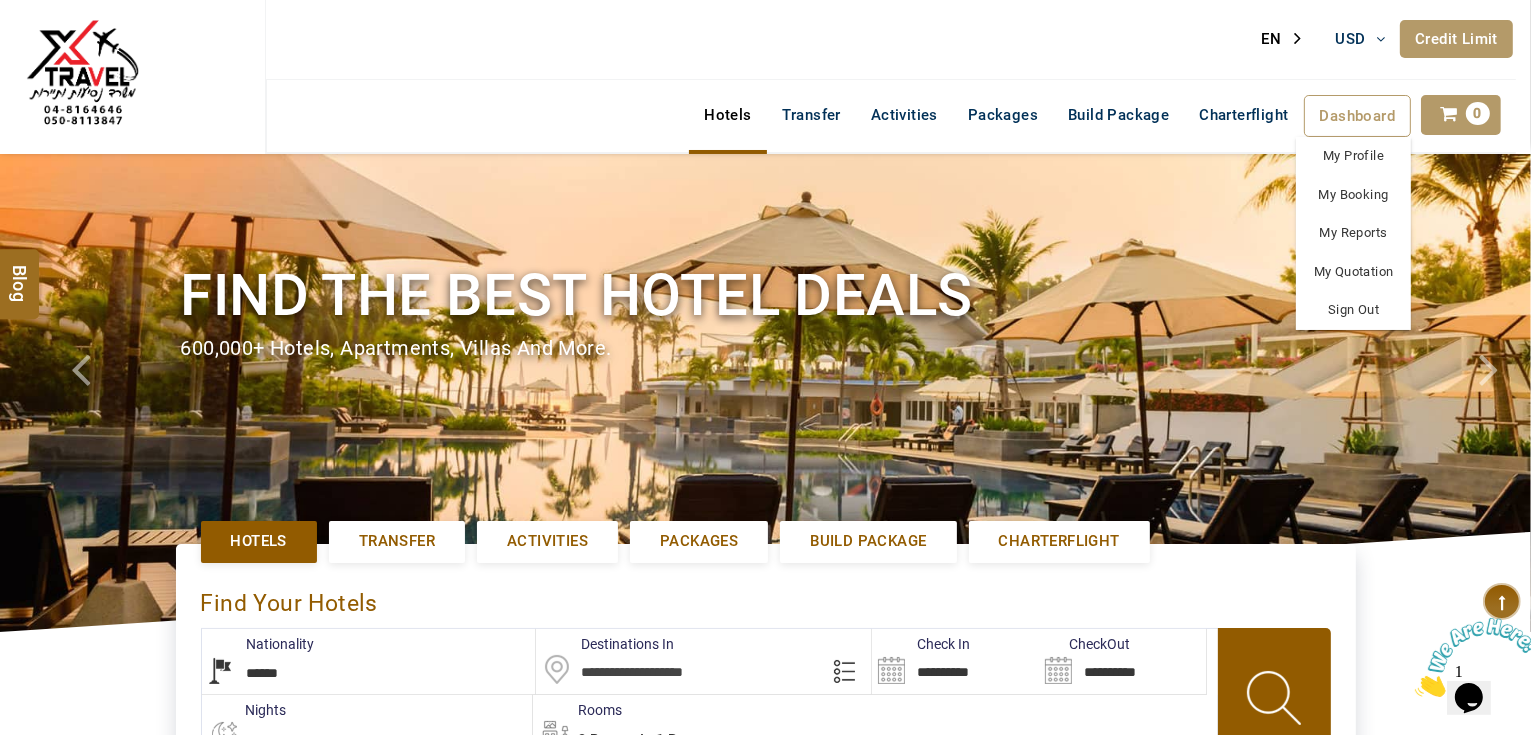 click on "Dashboard" at bounding box center [1358, 116] 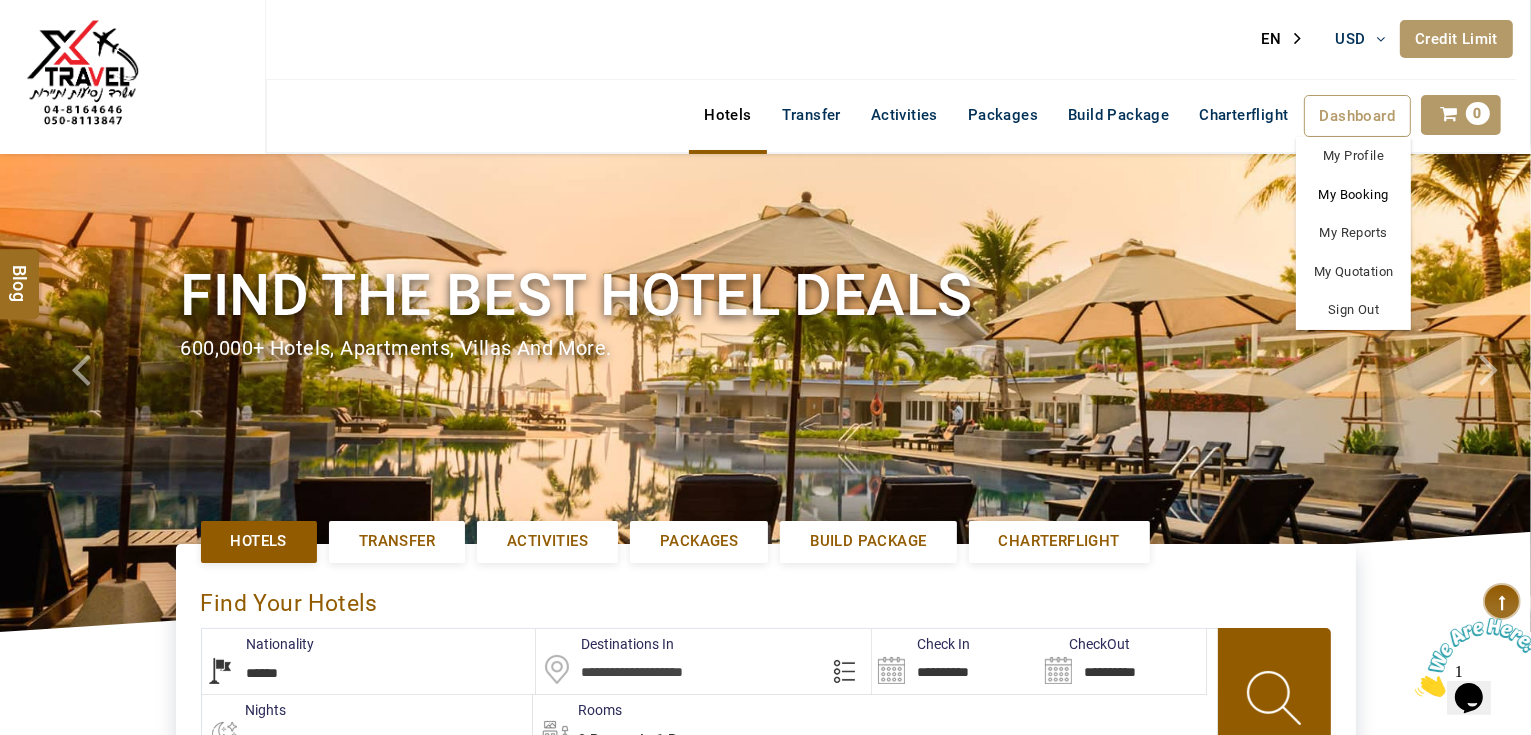 click on "My Booking" at bounding box center [1353, 195] 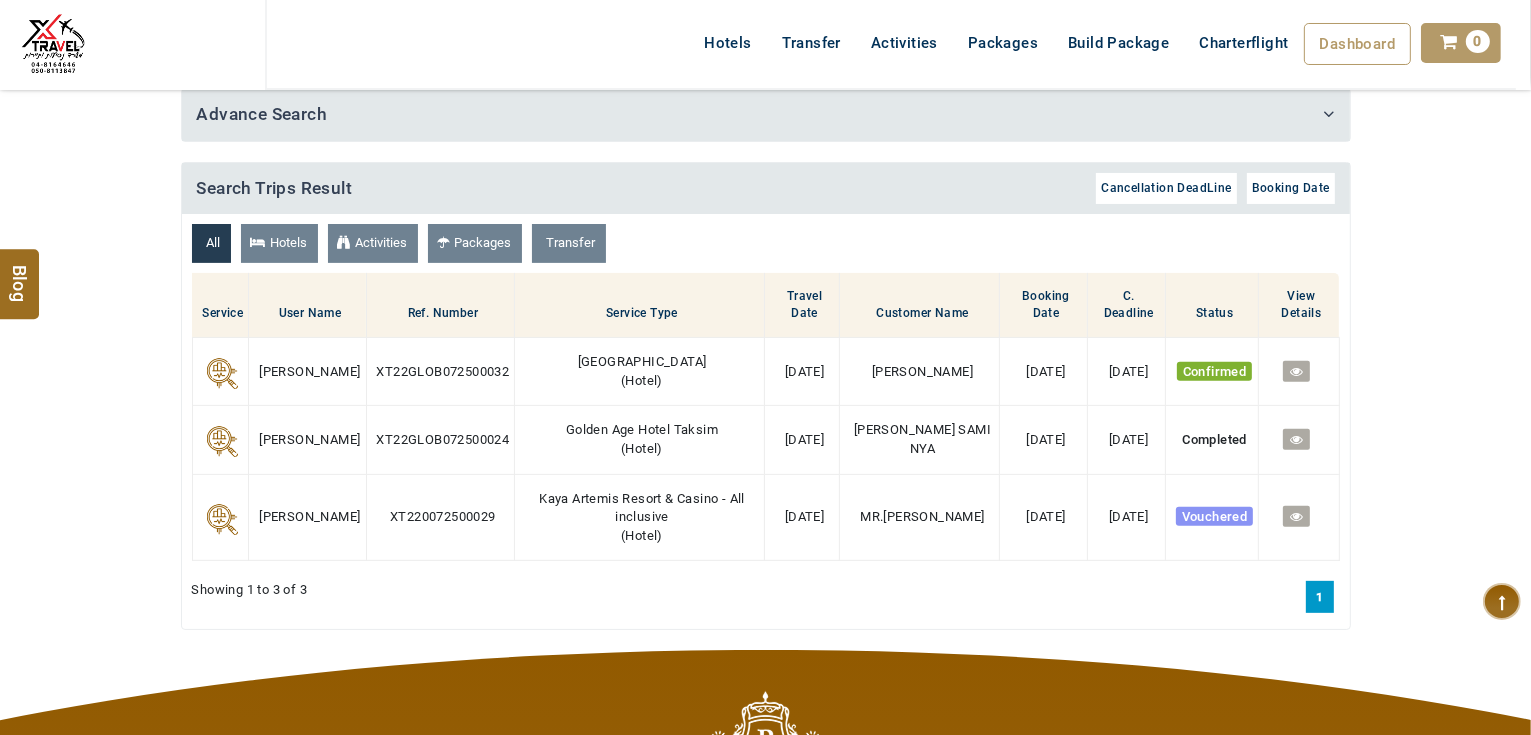 scroll, scrollTop: 480, scrollLeft: 0, axis: vertical 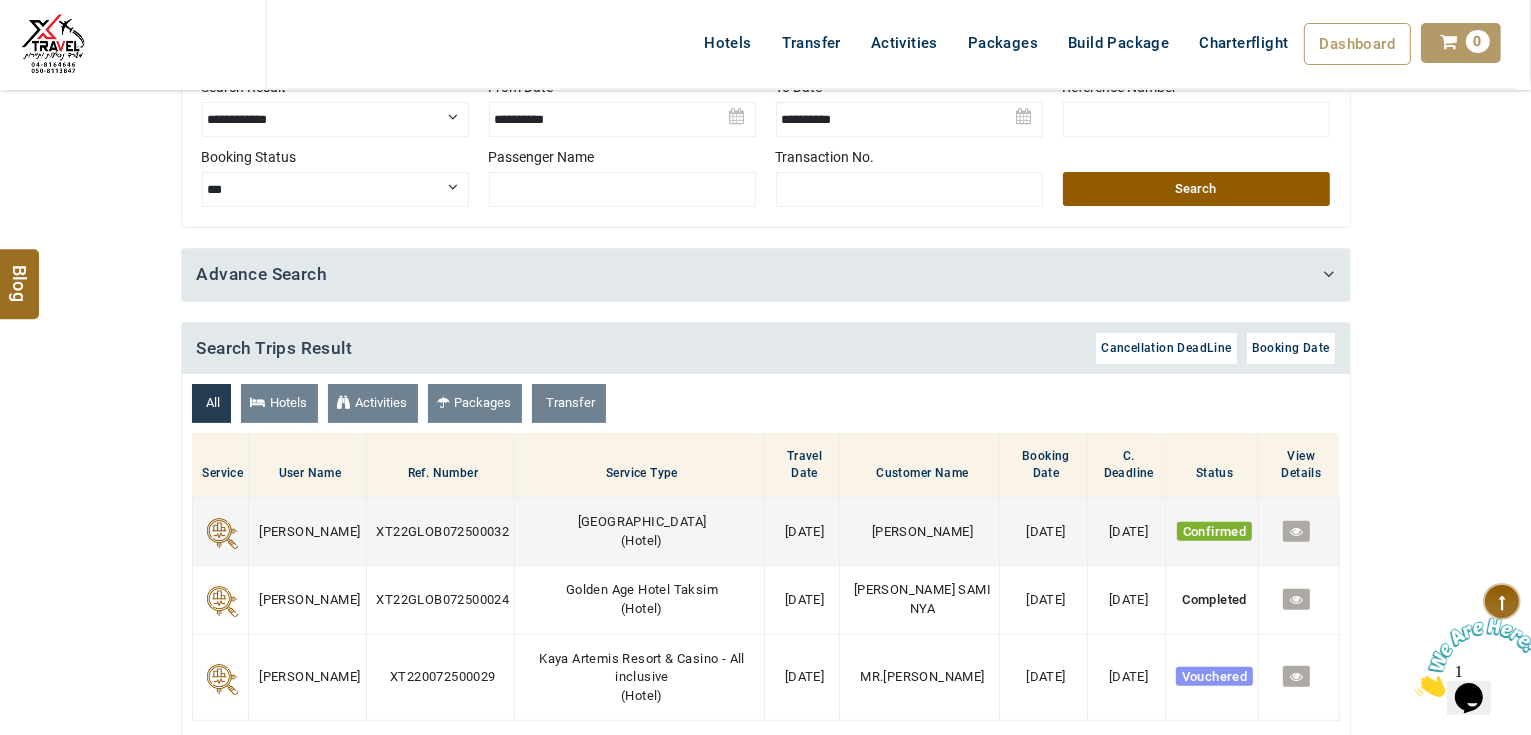click at bounding box center [1296, 531] 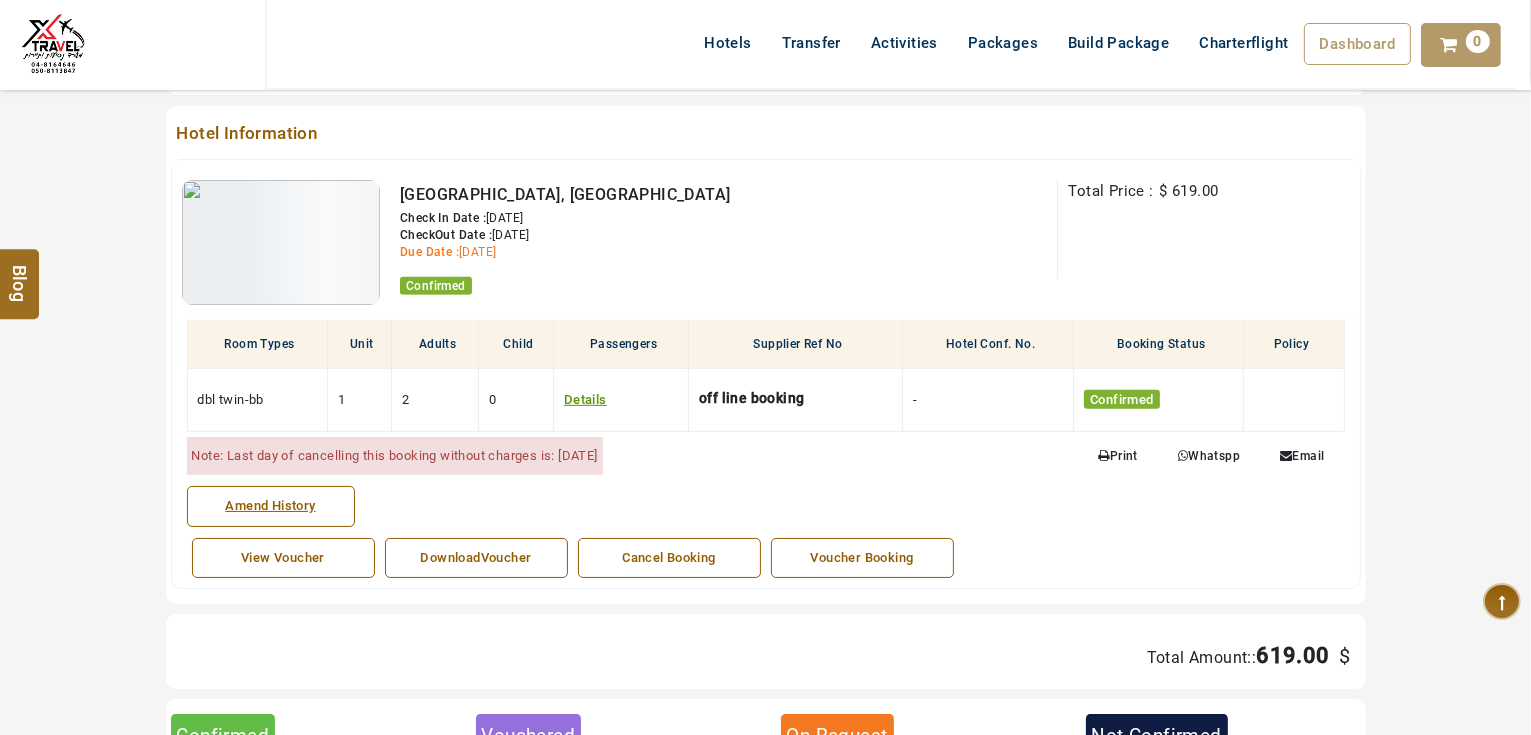 scroll, scrollTop: 960, scrollLeft: 0, axis: vertical 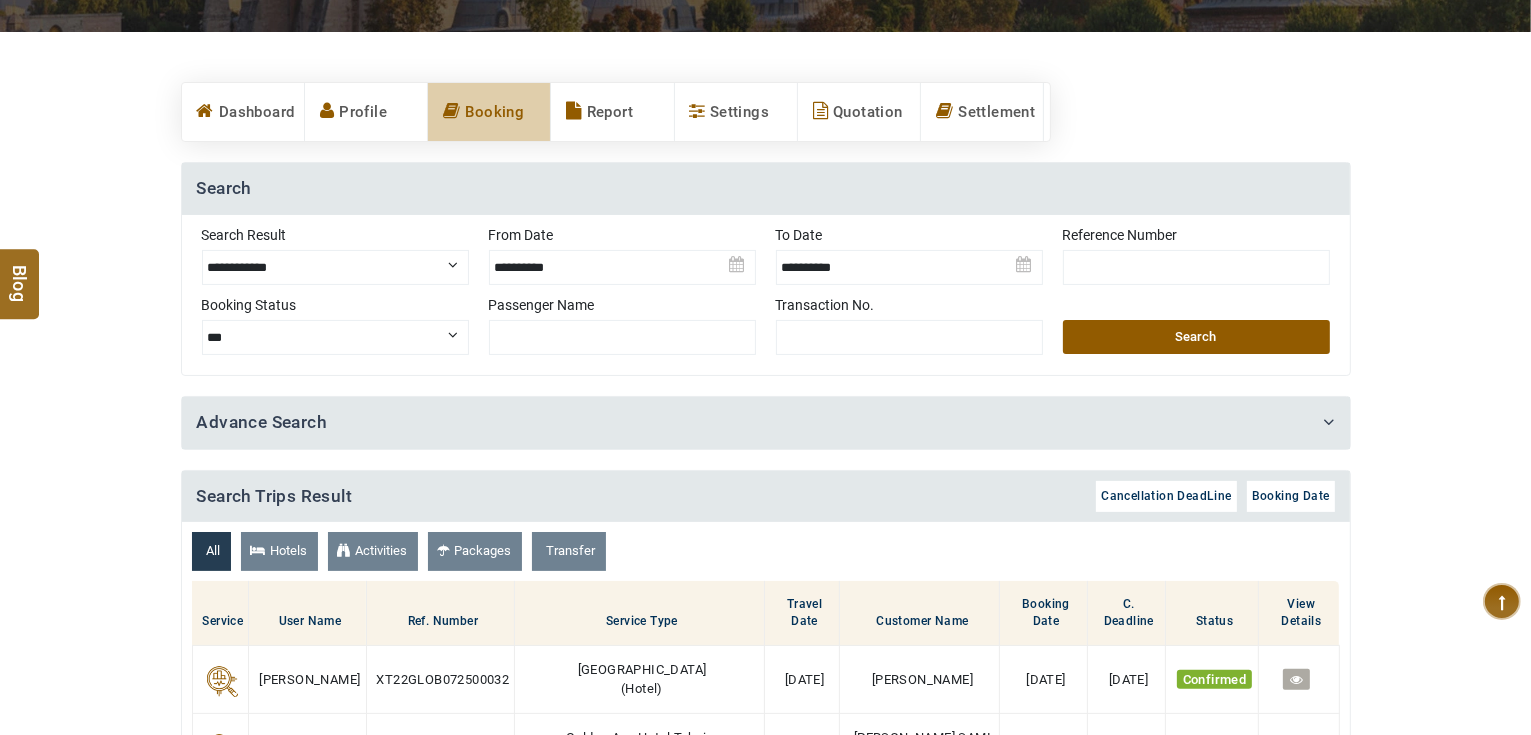 click on "**********" at bounding box center [335, 267] 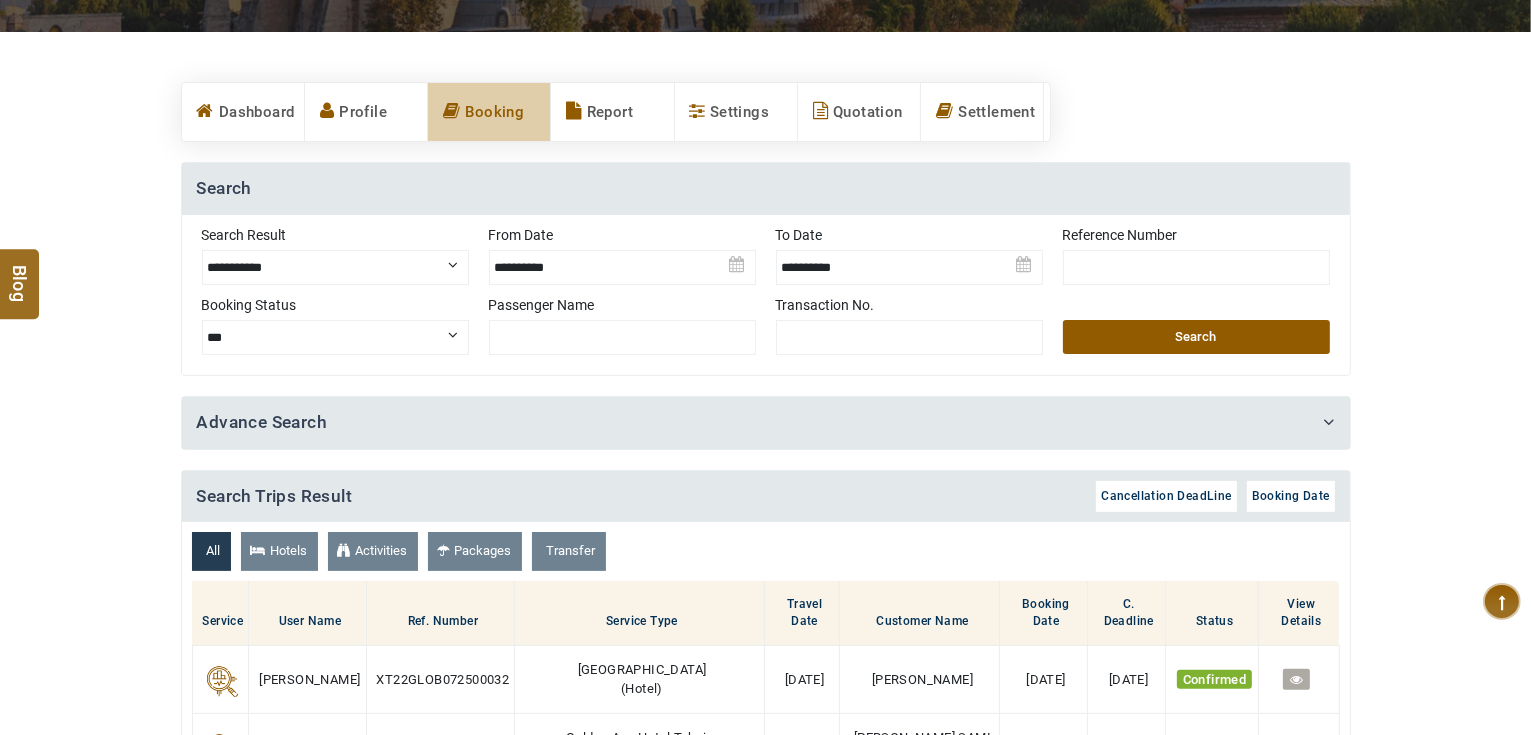 click on "**********" at bounding box center (335, 267) 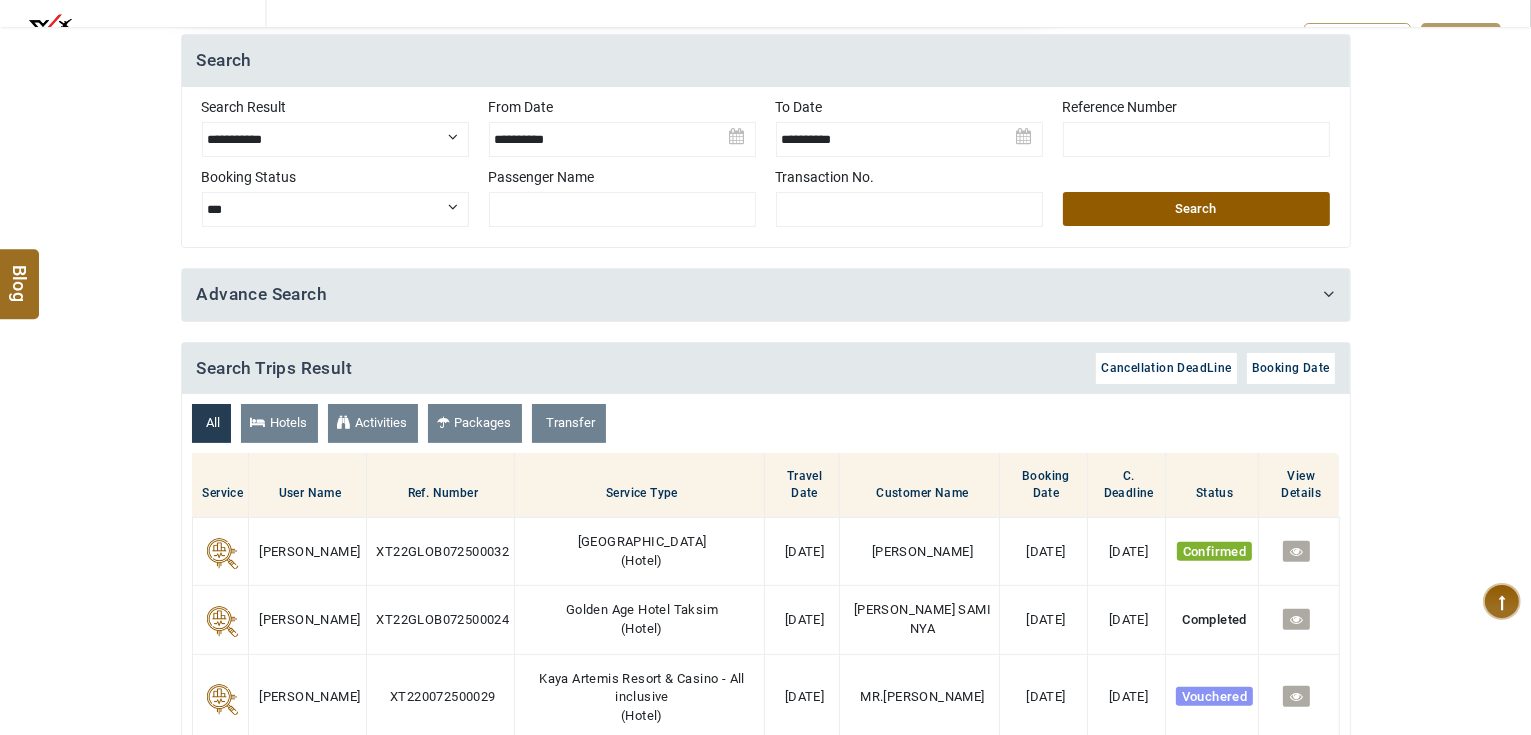scroll, scrollTop: 652, scrollLeft: 0, axis: vertical 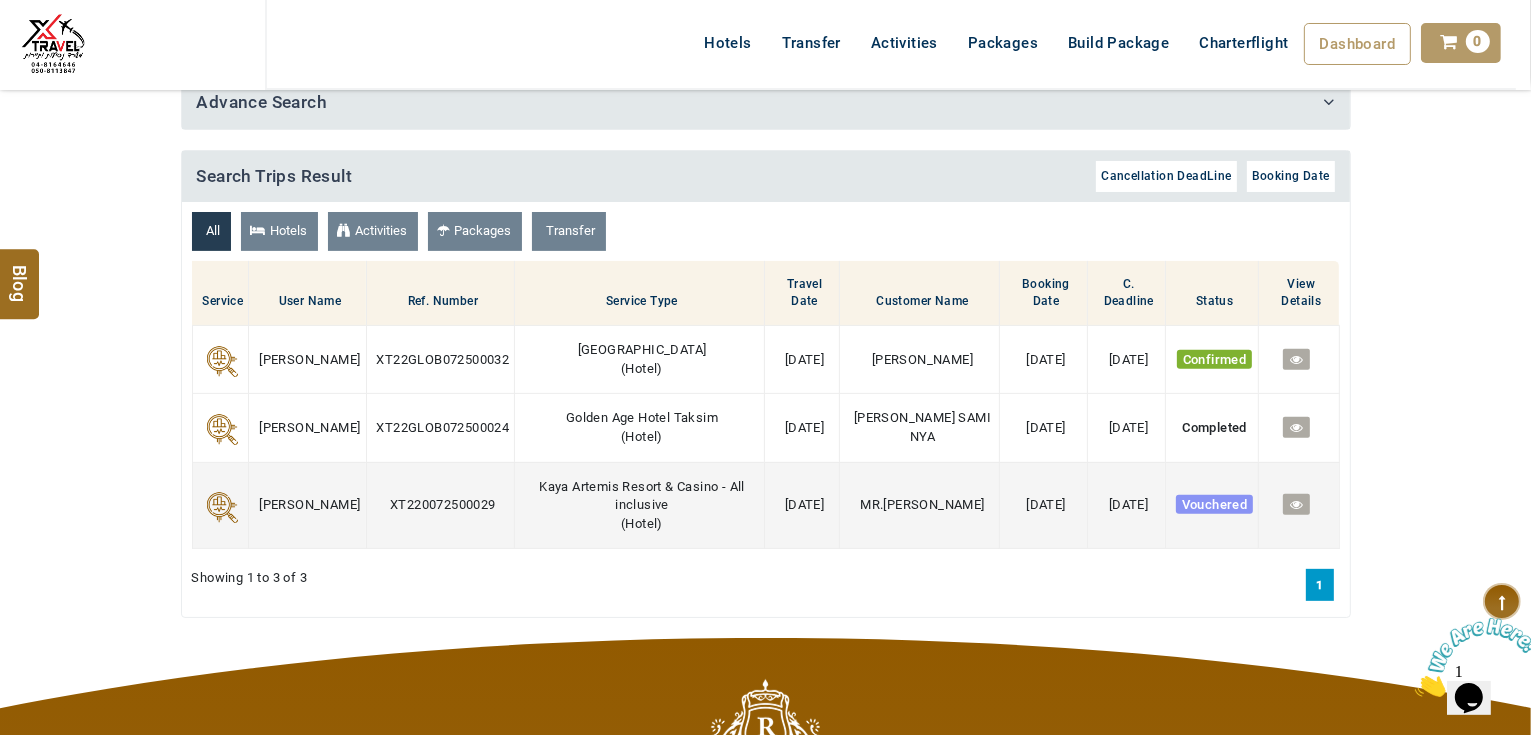 click at bounding box center (1296, 504) 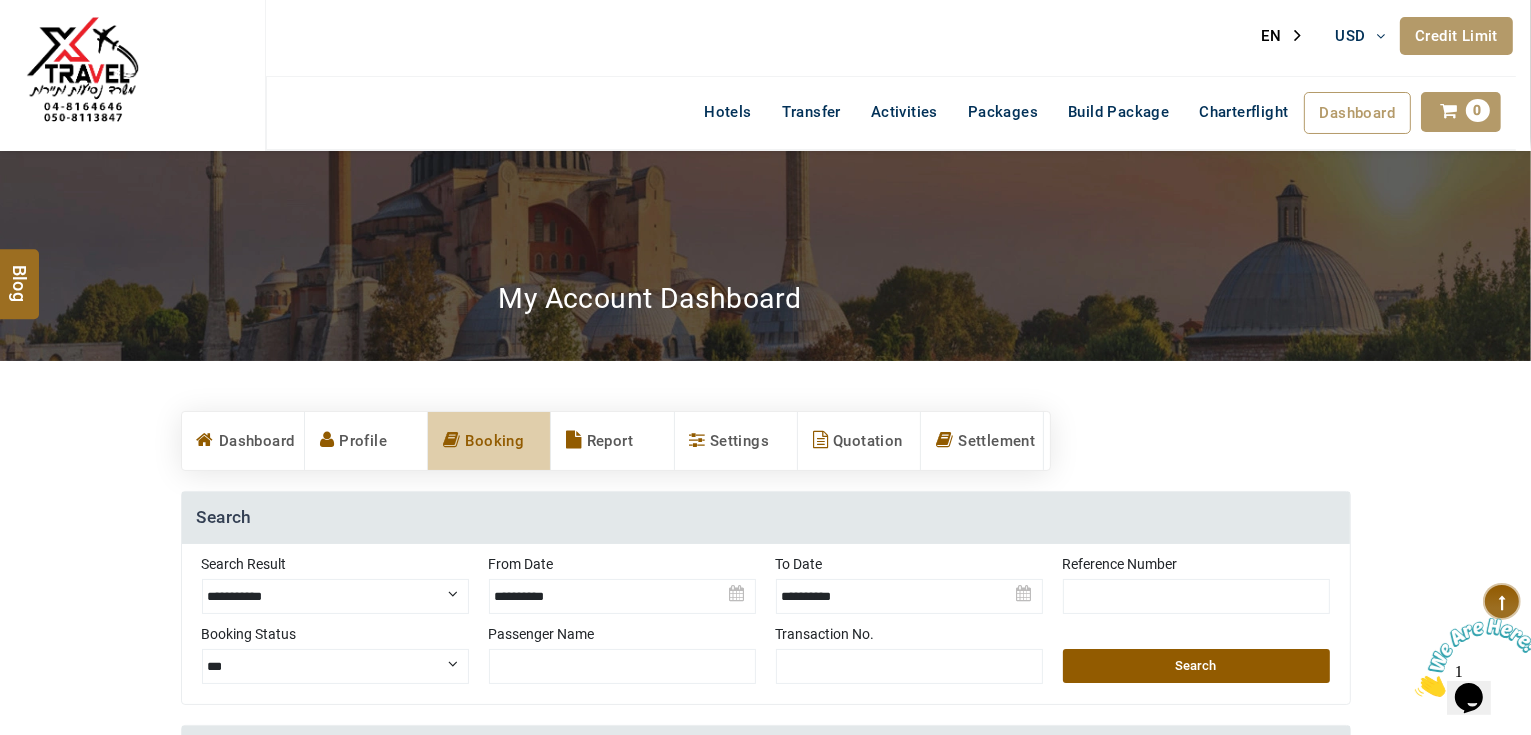 scroll, scrollTop: 0, scrollLeft: 0, axis: both 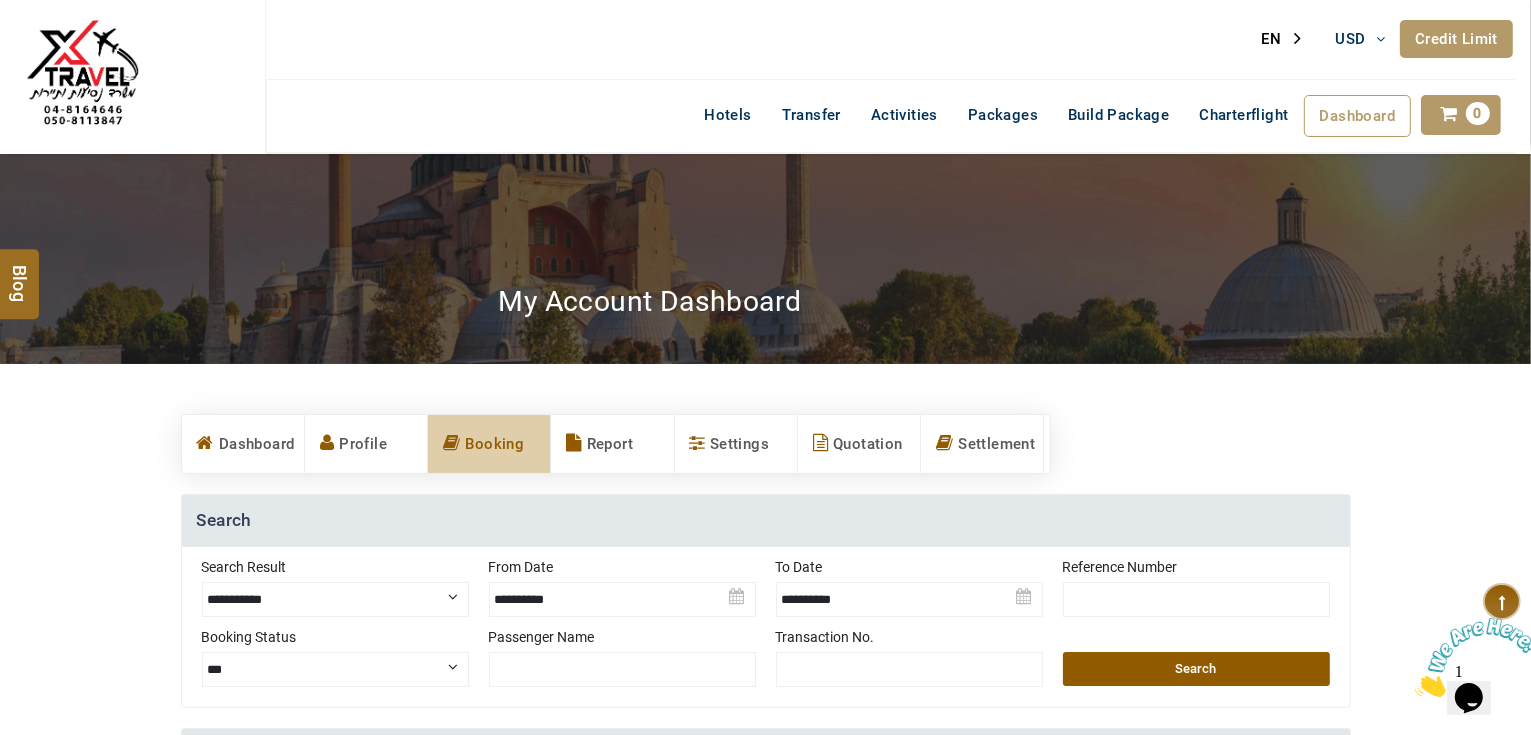 click on "Credit Limit" at bounding box center (1456, 39) 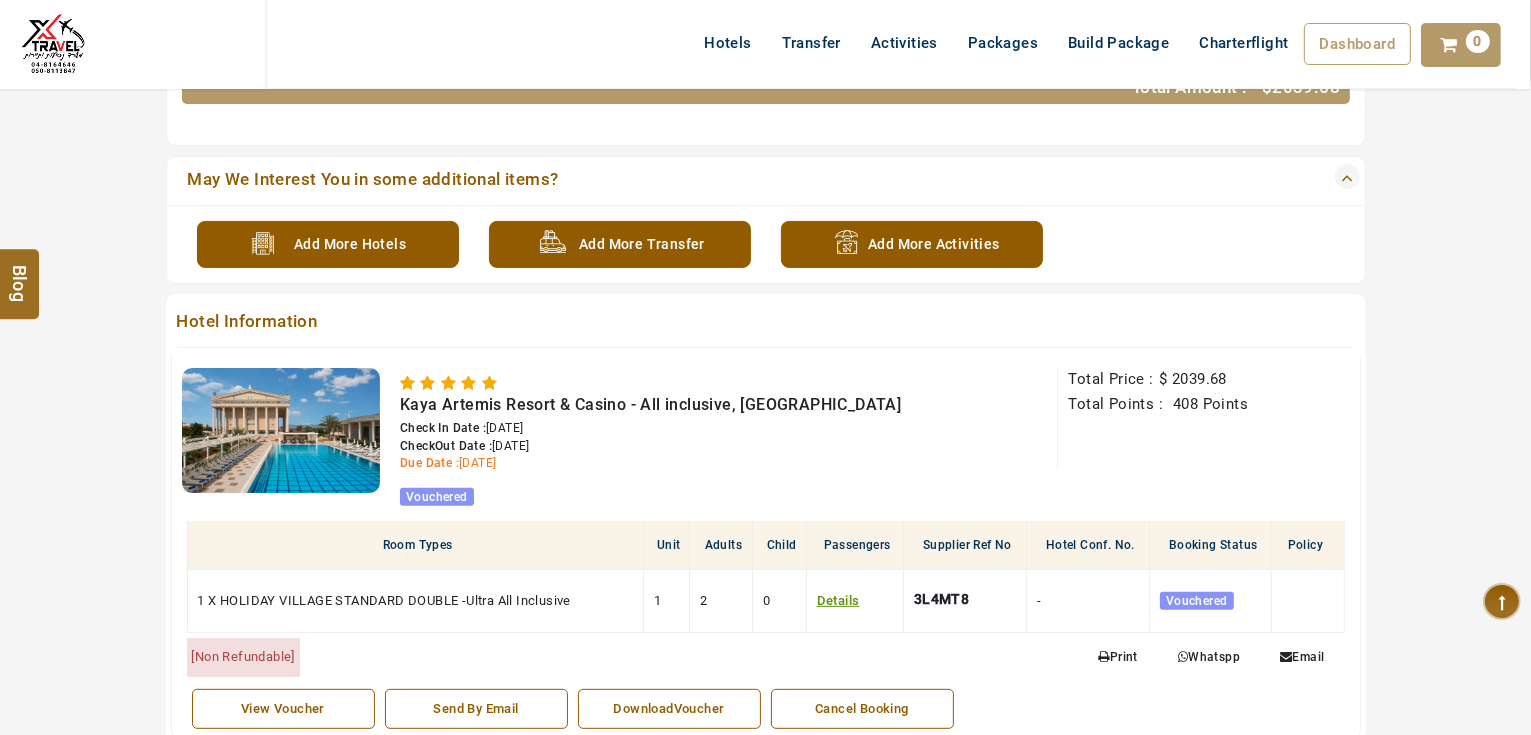 scroll, scrollTop: 960, scrollLeft: 0, axis: vertical 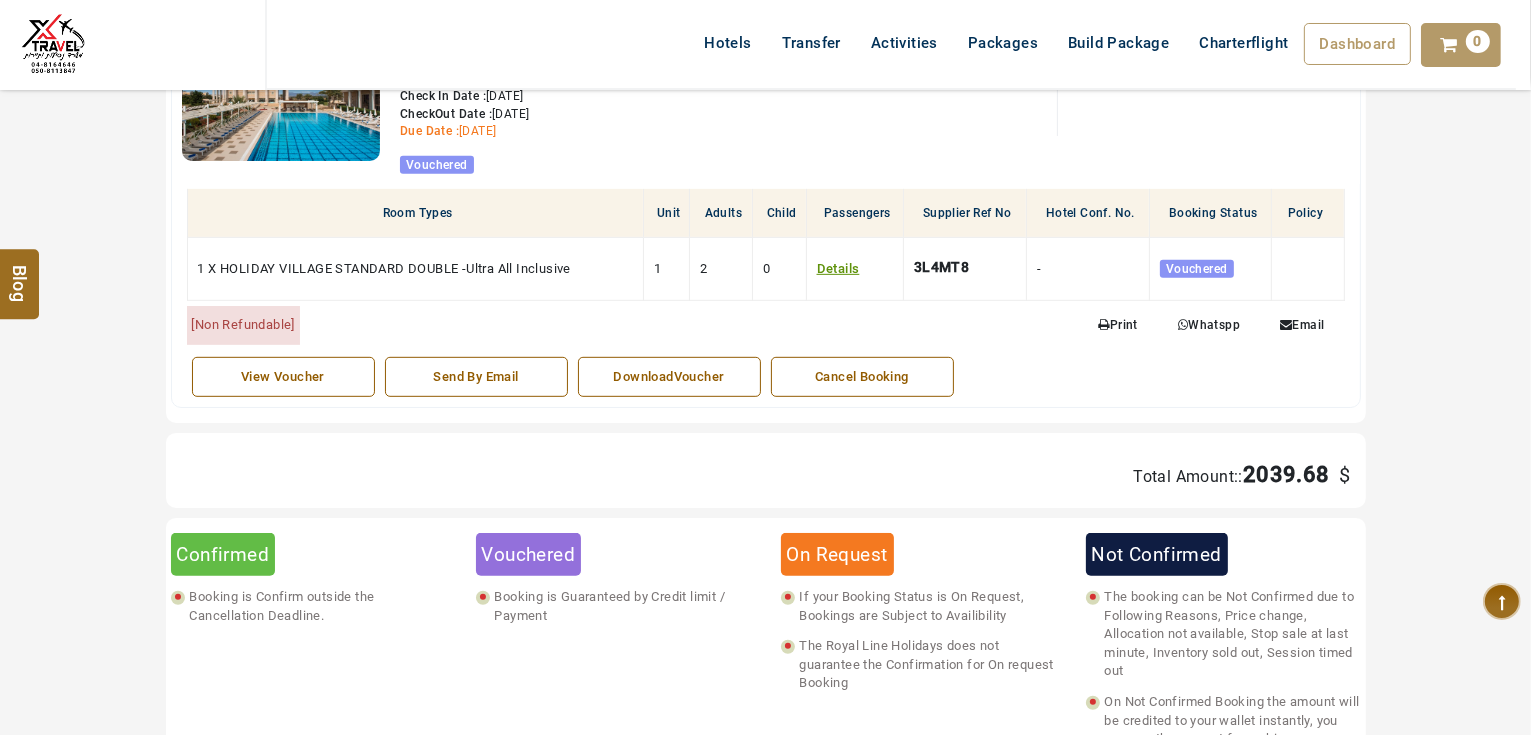 click at bounding box center [1103, 325] 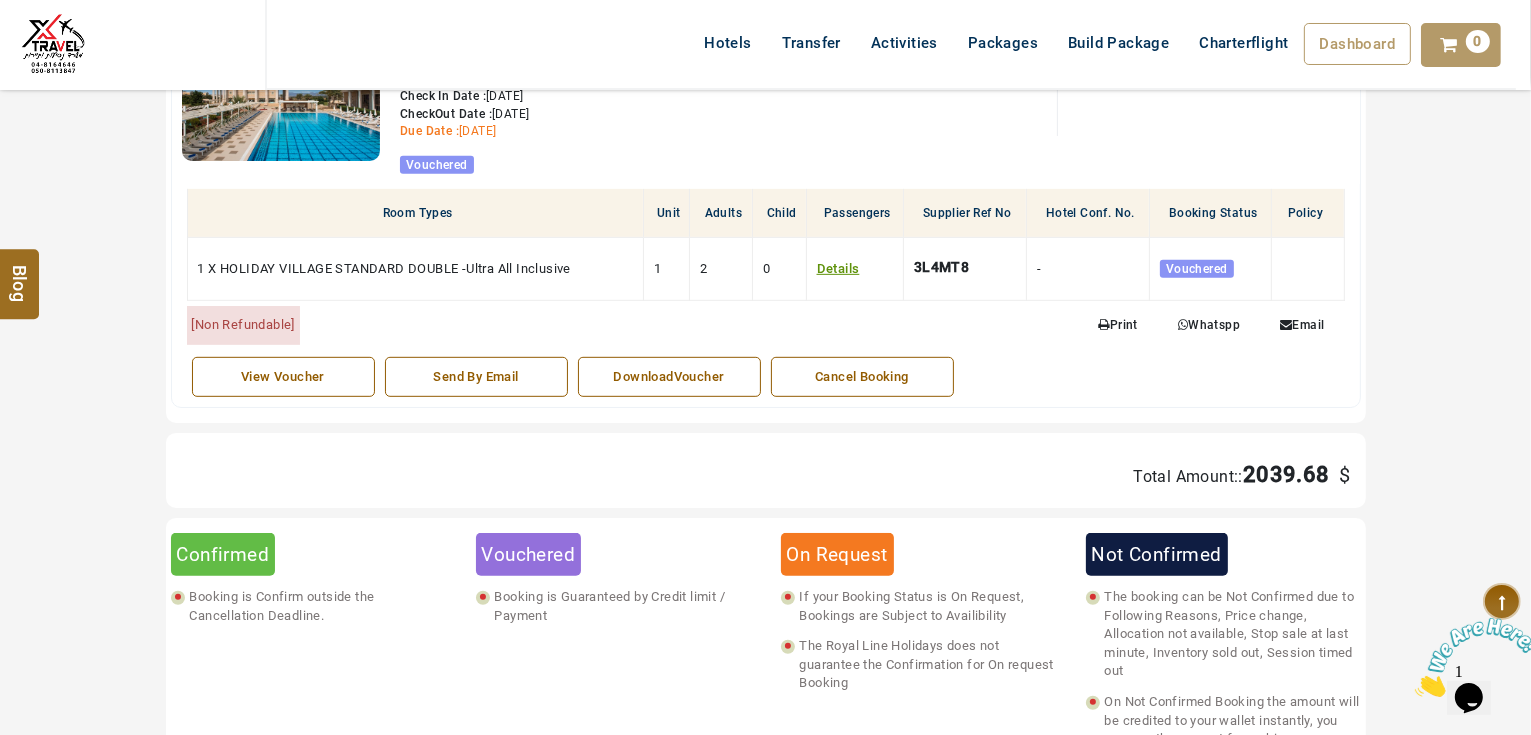 scroll, scrollTop: 0, scrollLeft: 0, axis: both 